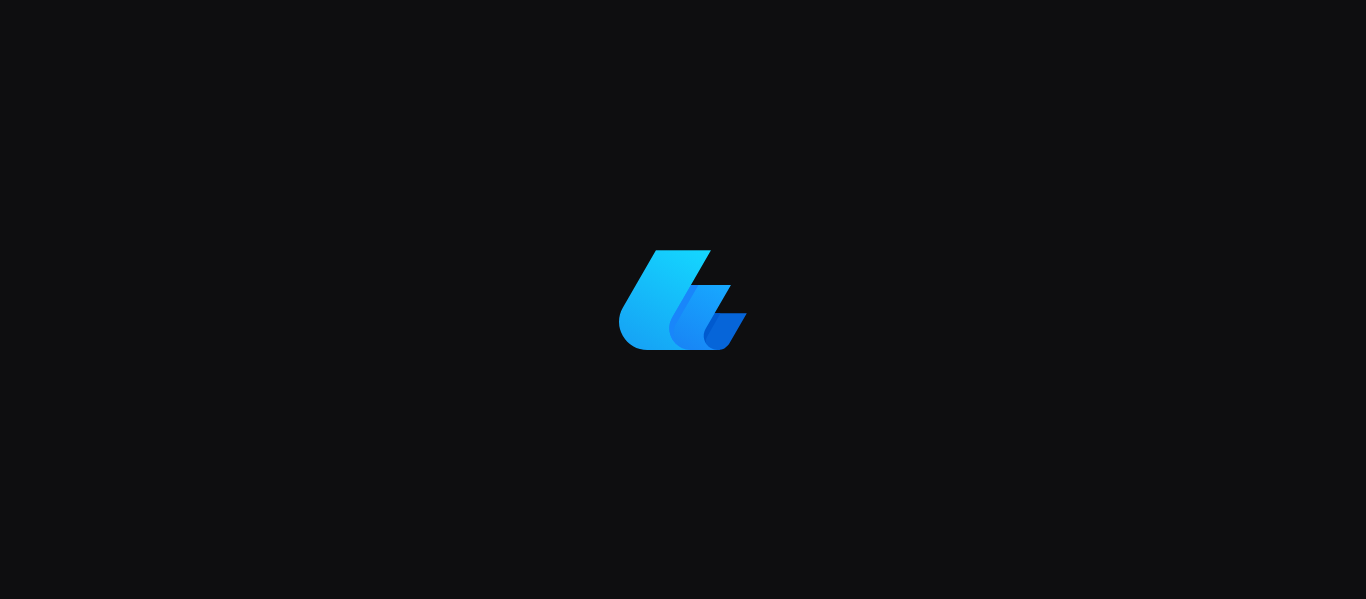scroll, scrollTop: 0, scrollLeft: 0, axis: both 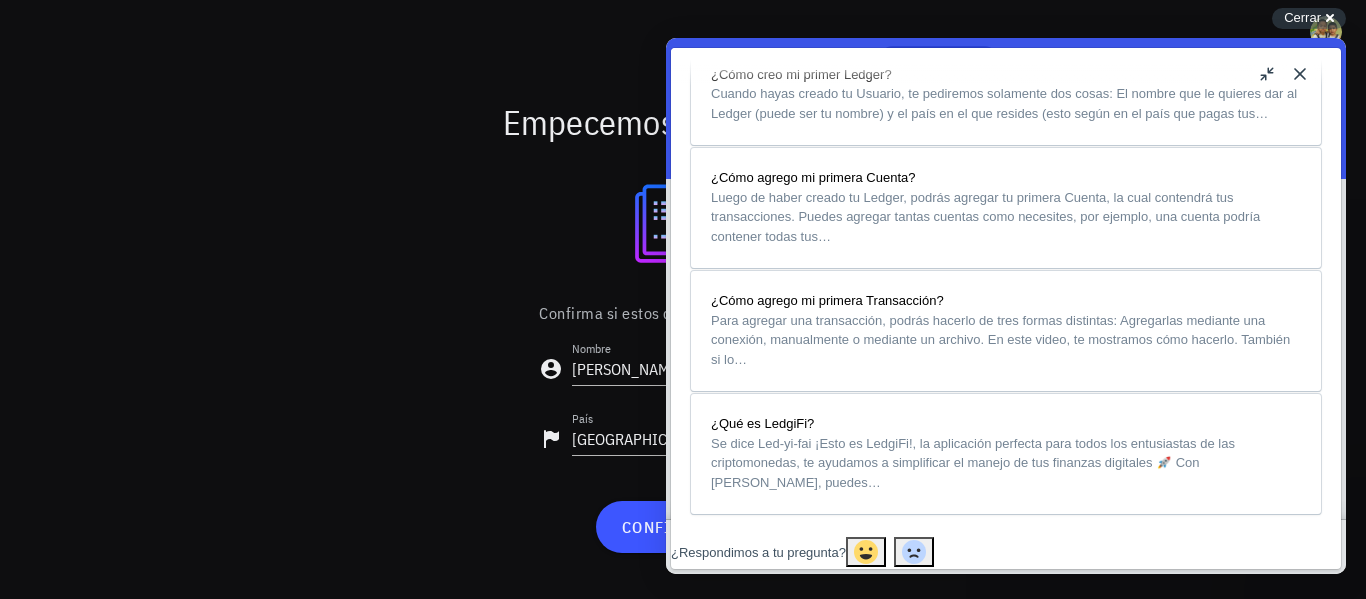 click on "u" at bounding box center [1268, 74] 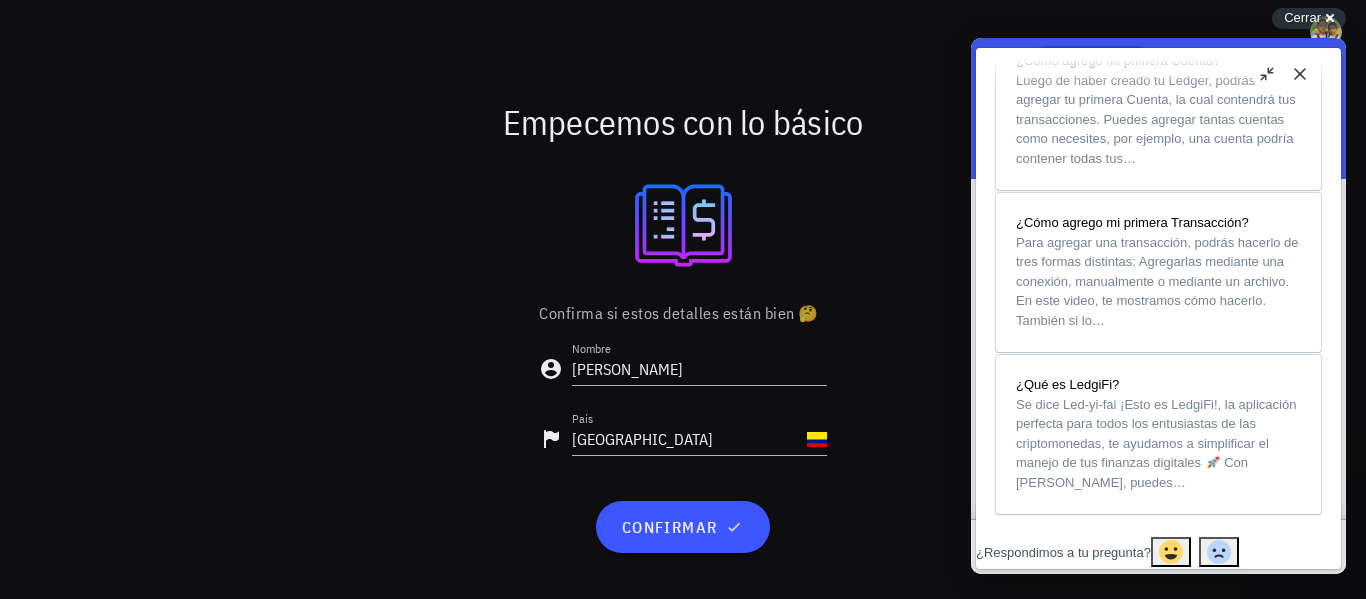 scroll, scrollTop: 1721, scrollLeft: 0, axis: vertical 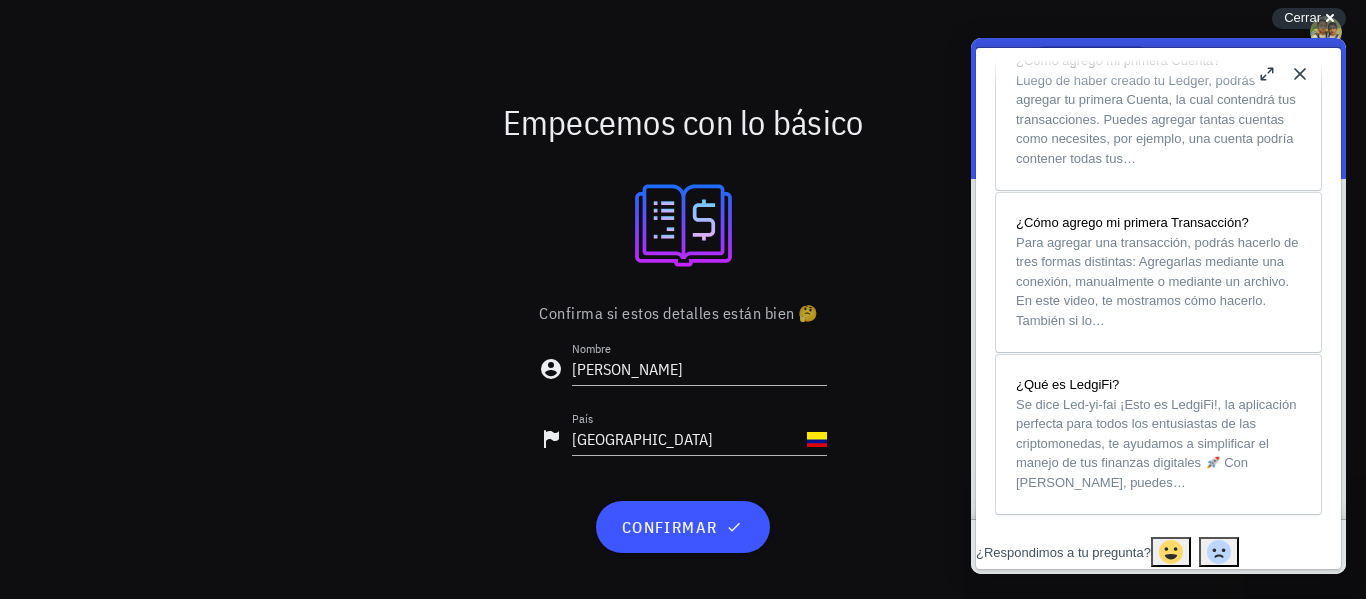 click on "Close" at bounding box center [1300, 74] 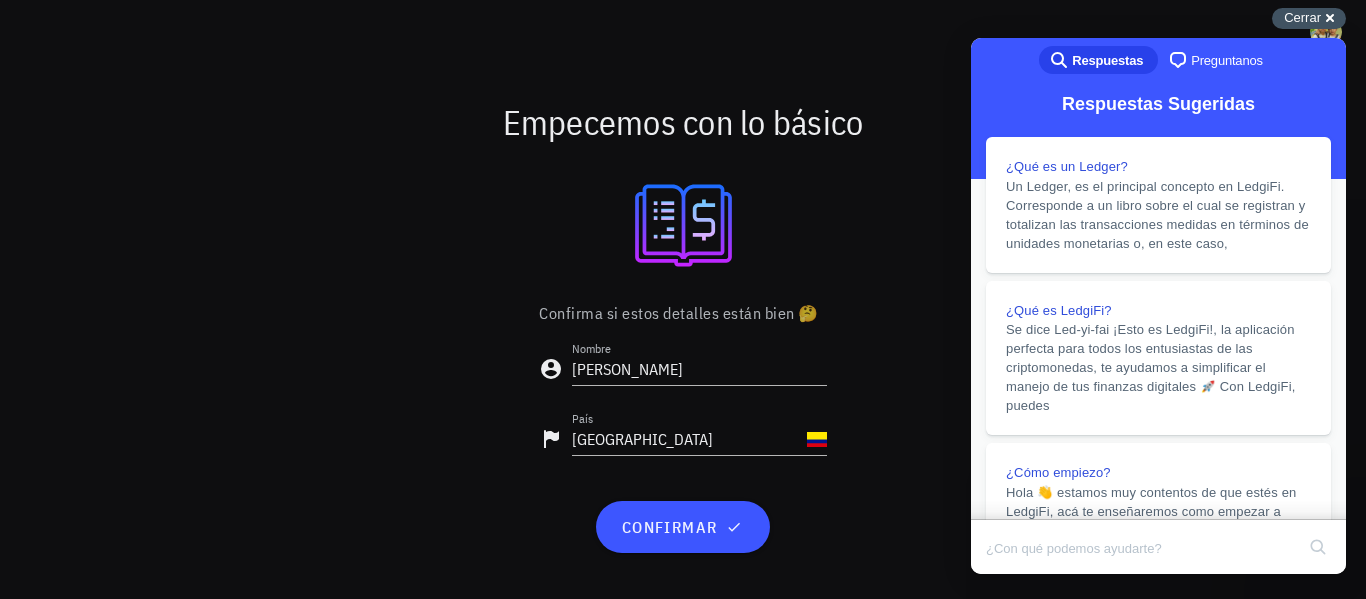 click on "Cerrar cross-small" at bounding box center (1309, 18) 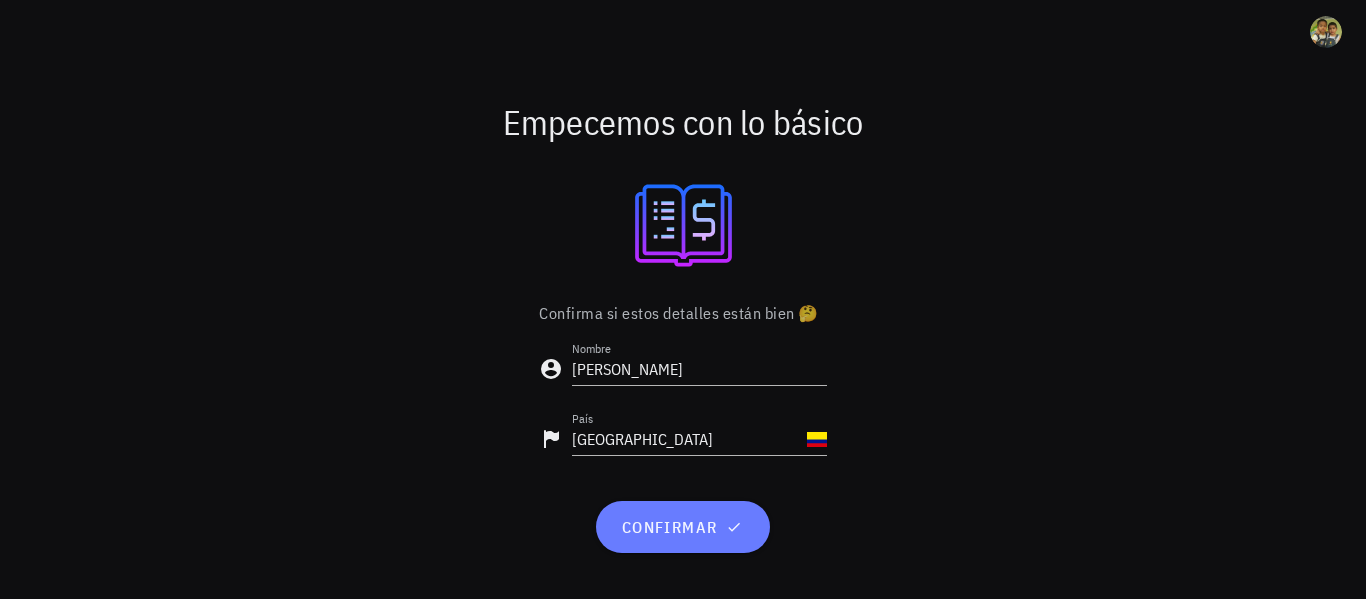 click on "confirmar" at bounding box center [682, 527] 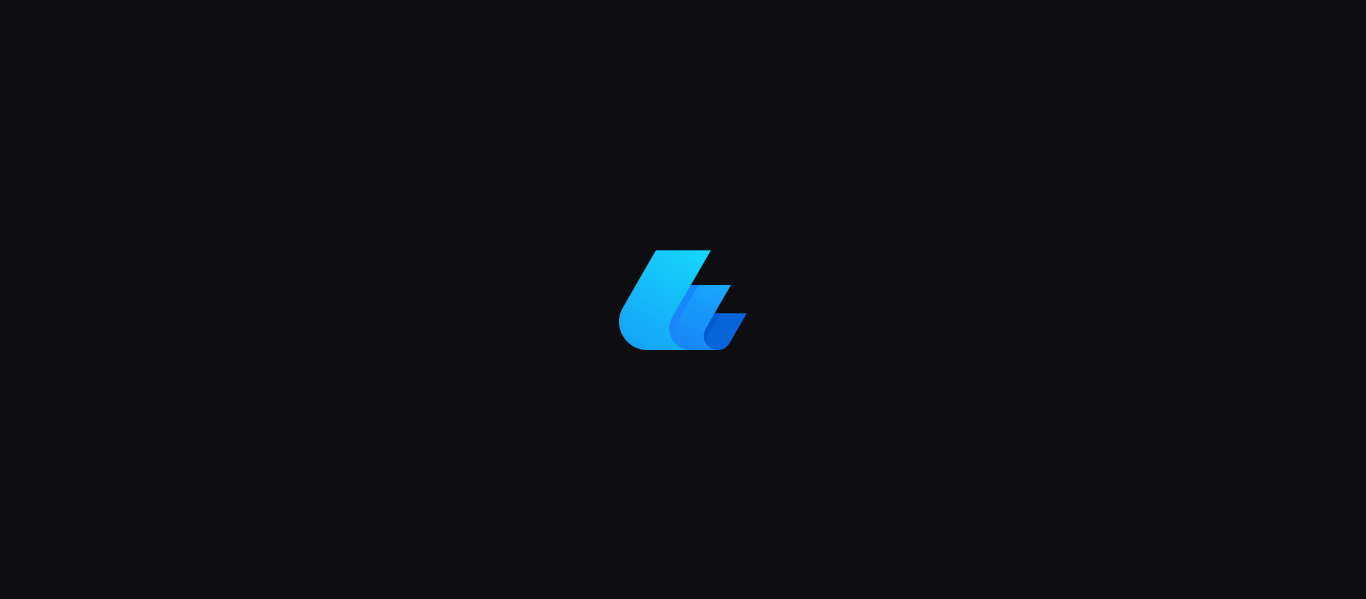 scroll, scrollTop: 0, scrollLeft: 0, axis: both 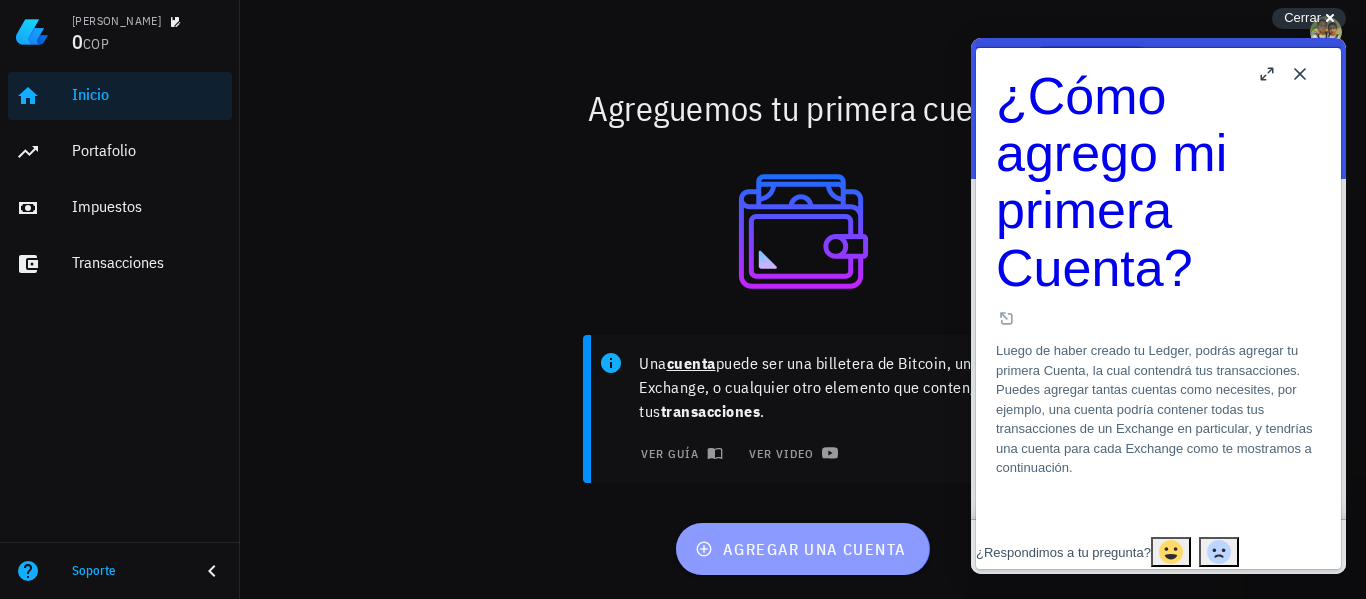click on "agregar una cuenta" at bounding box center [802, 549] 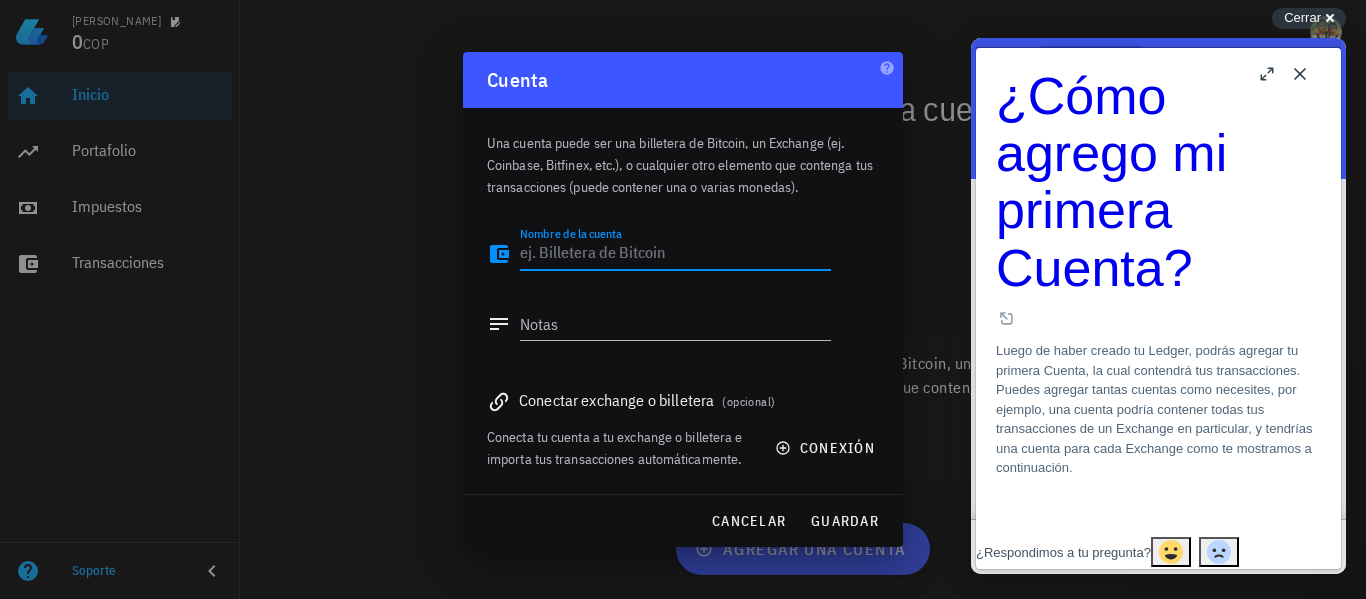 click on "Nombre de la cuenta" at bounding box center [675, 254] 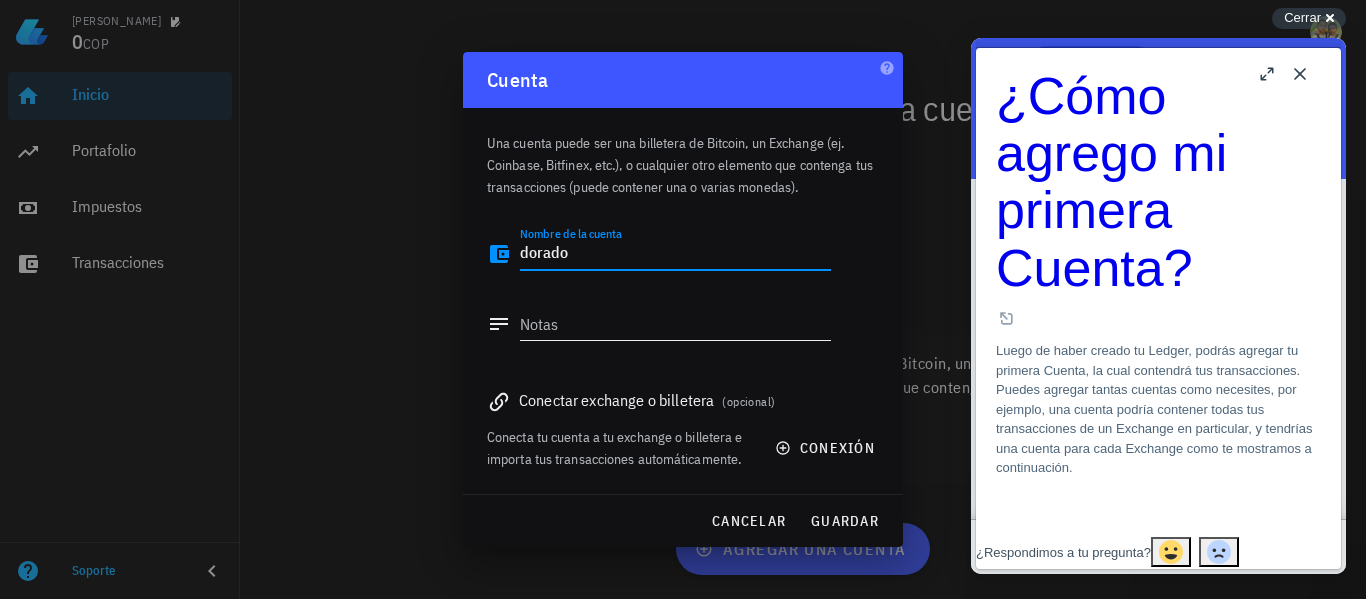type on "dorado" 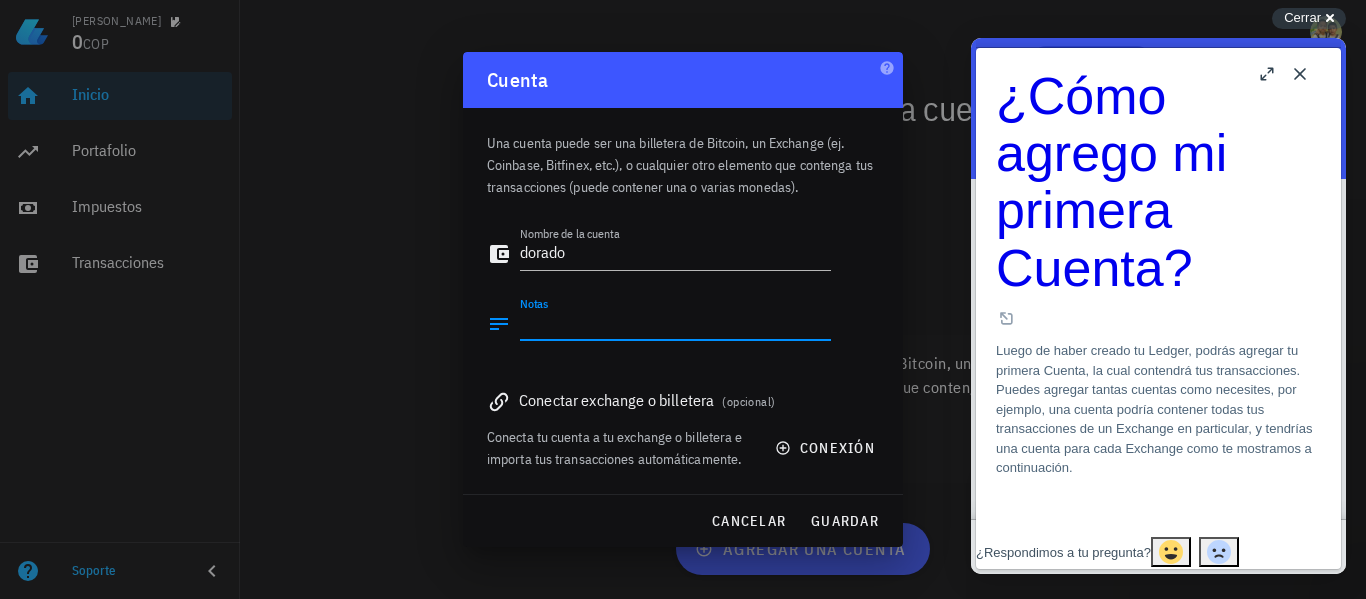 type on "," 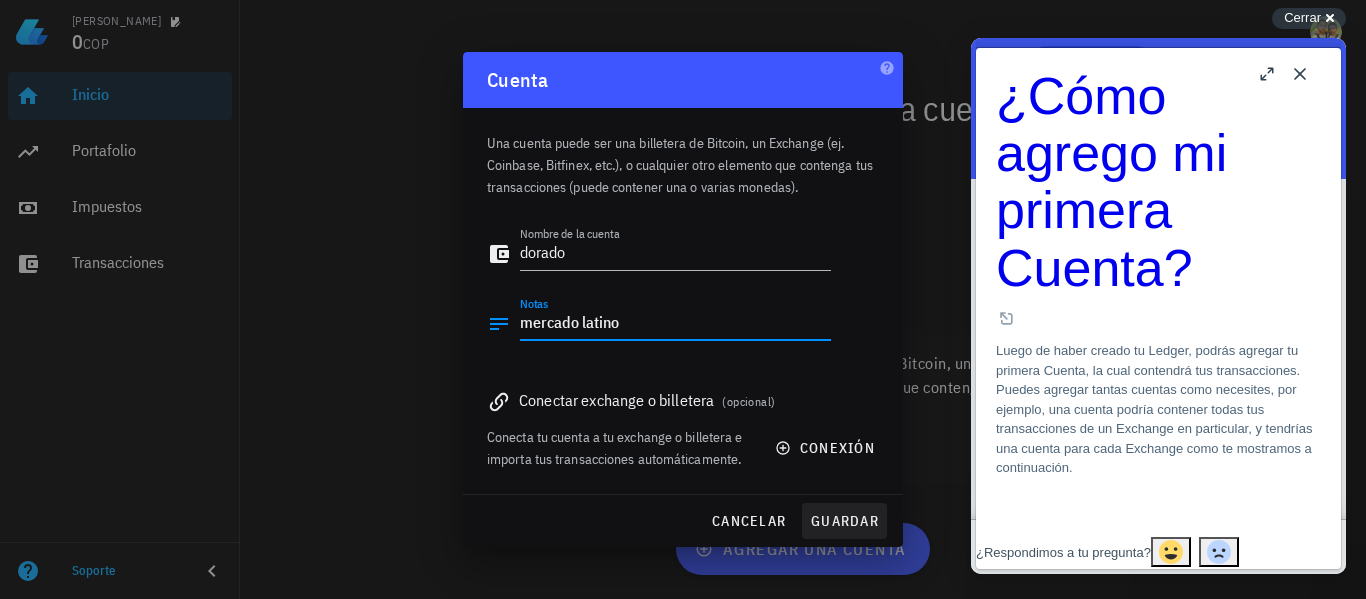 type on "mercado latino" 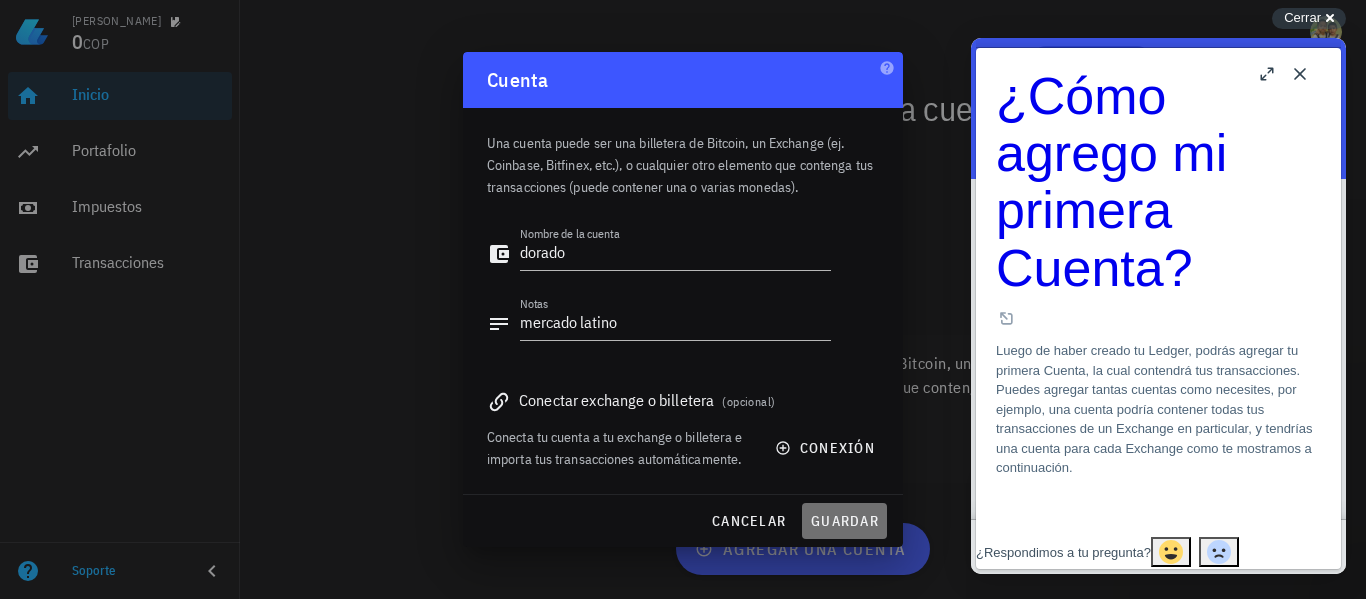click on "guardar" at bounding box center (844, 521) 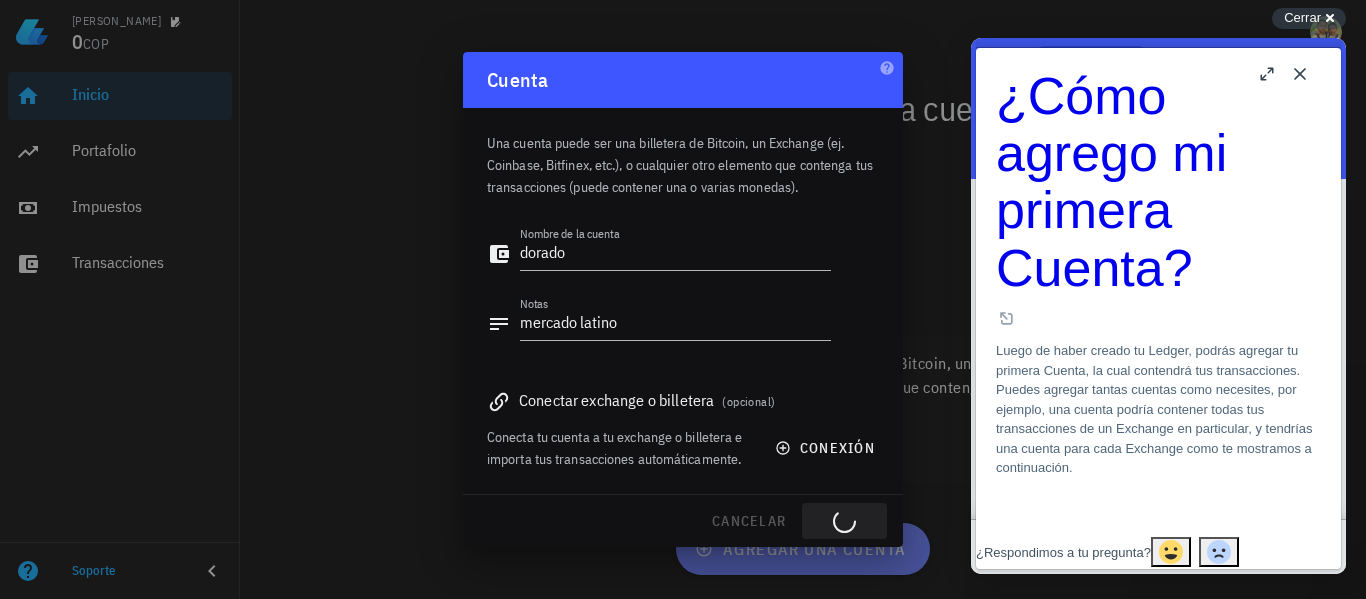 type 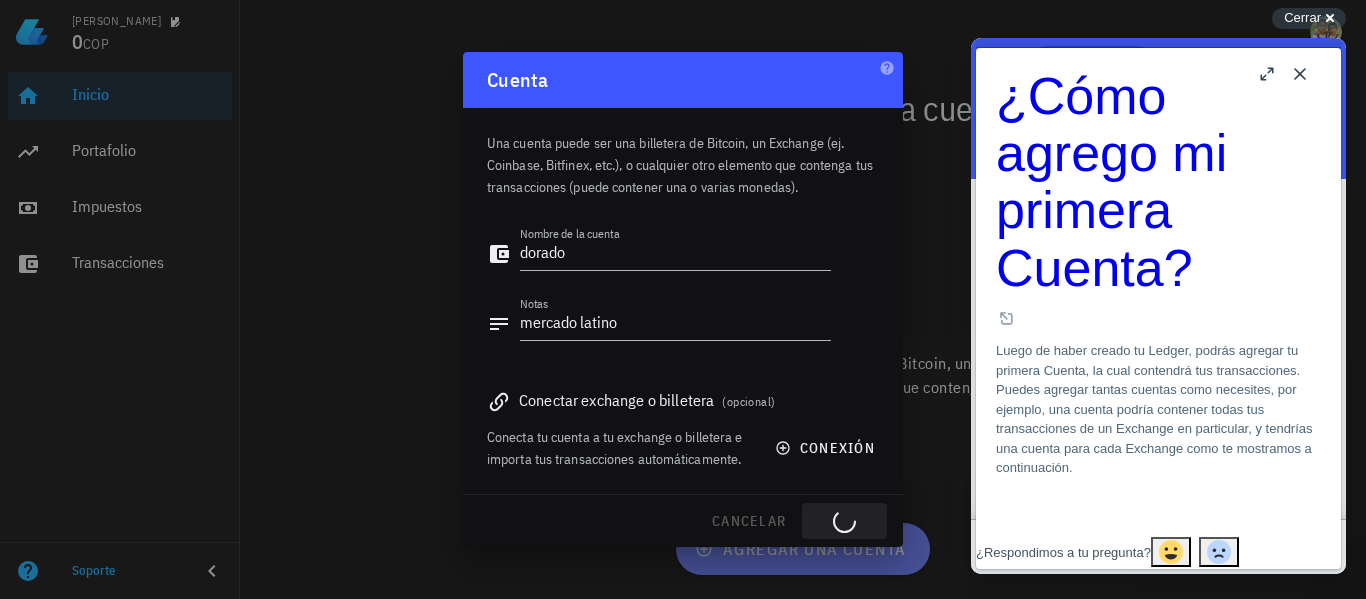 type 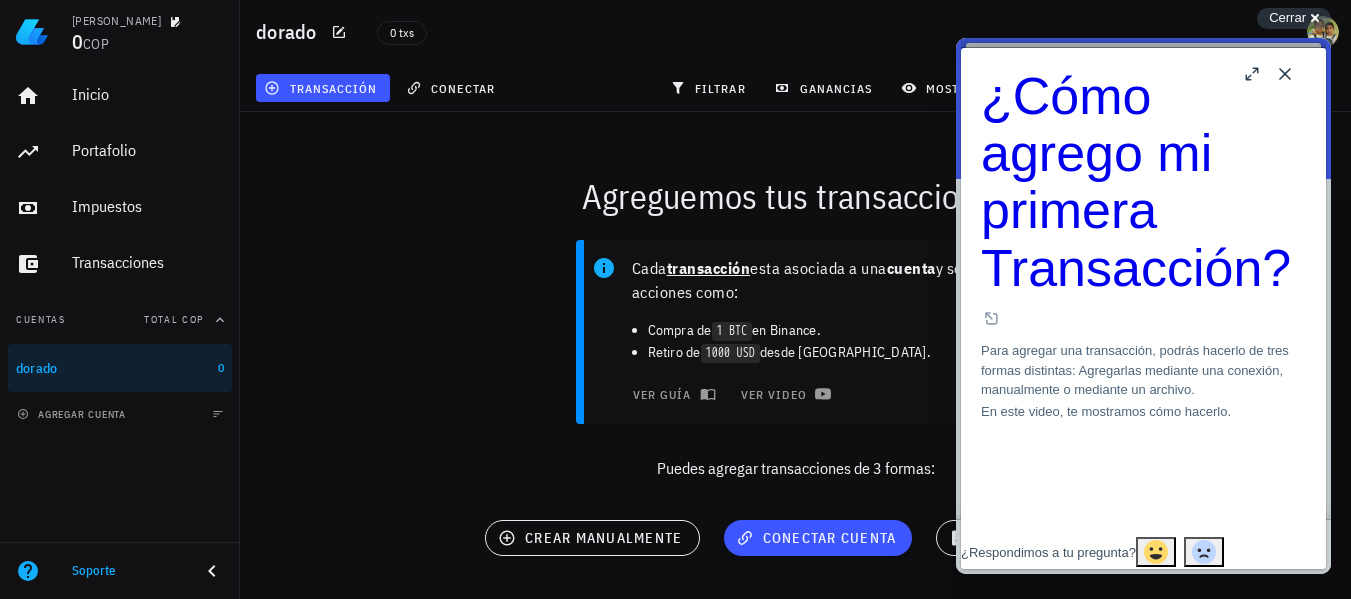 click on "Close" at bounding box center (1285, 74) 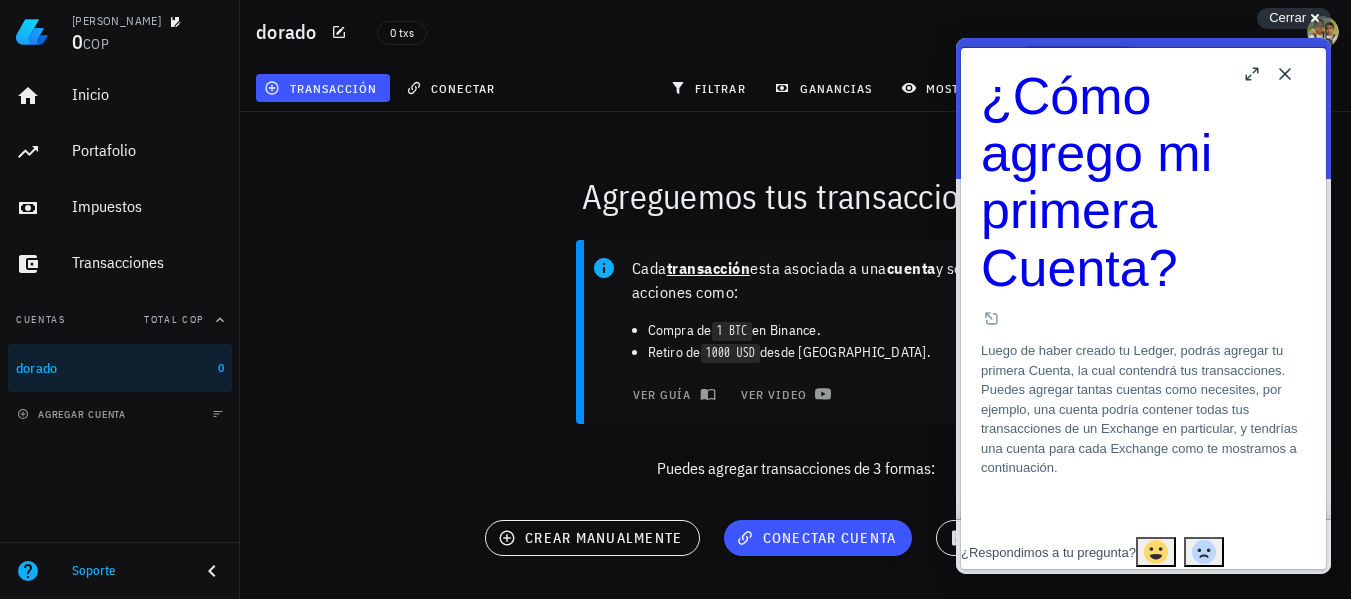click on "Close" at bounding box center (1285, 74) 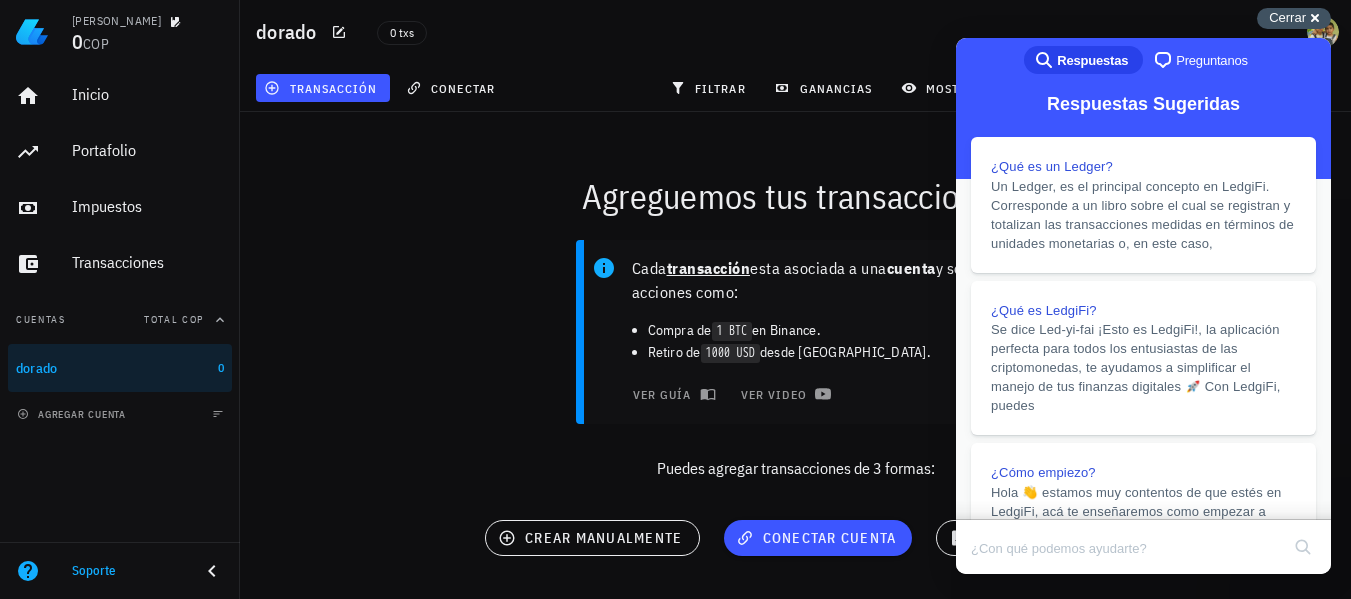 click on "Cerrar cross-small" at bounding box center (1294, 18) 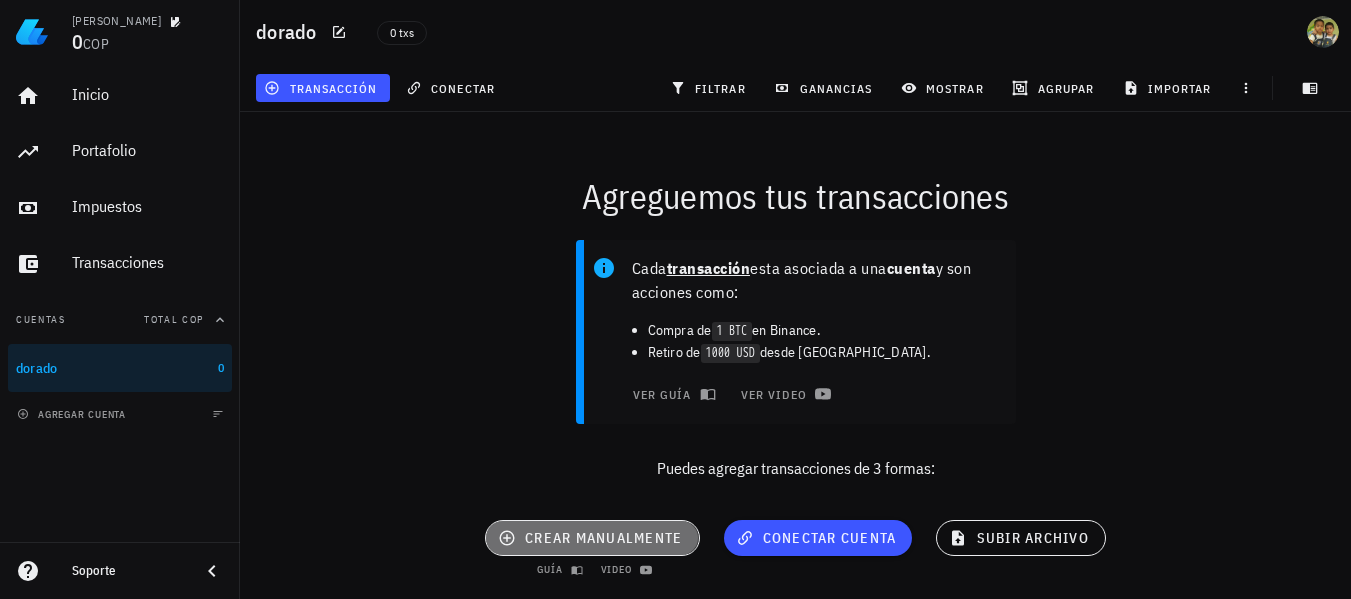 click on "crear manualmente" at bounding box center [592, 538] 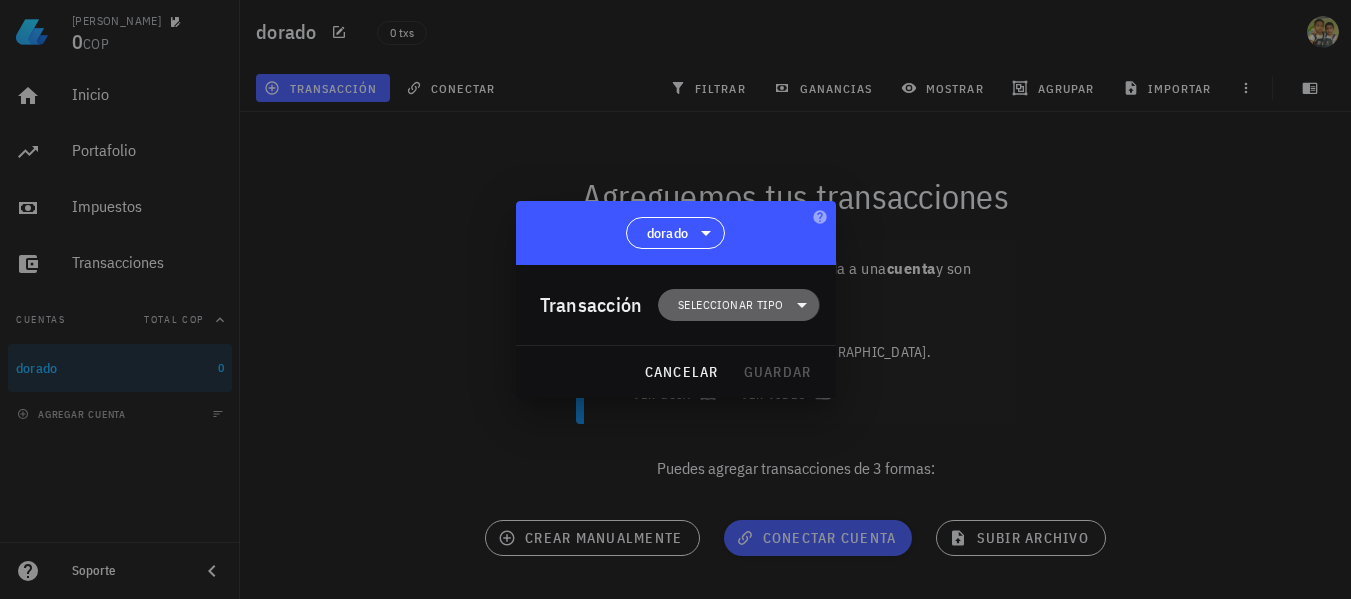 click on "Seleccionar tipo" at bounding box center (730, 305) 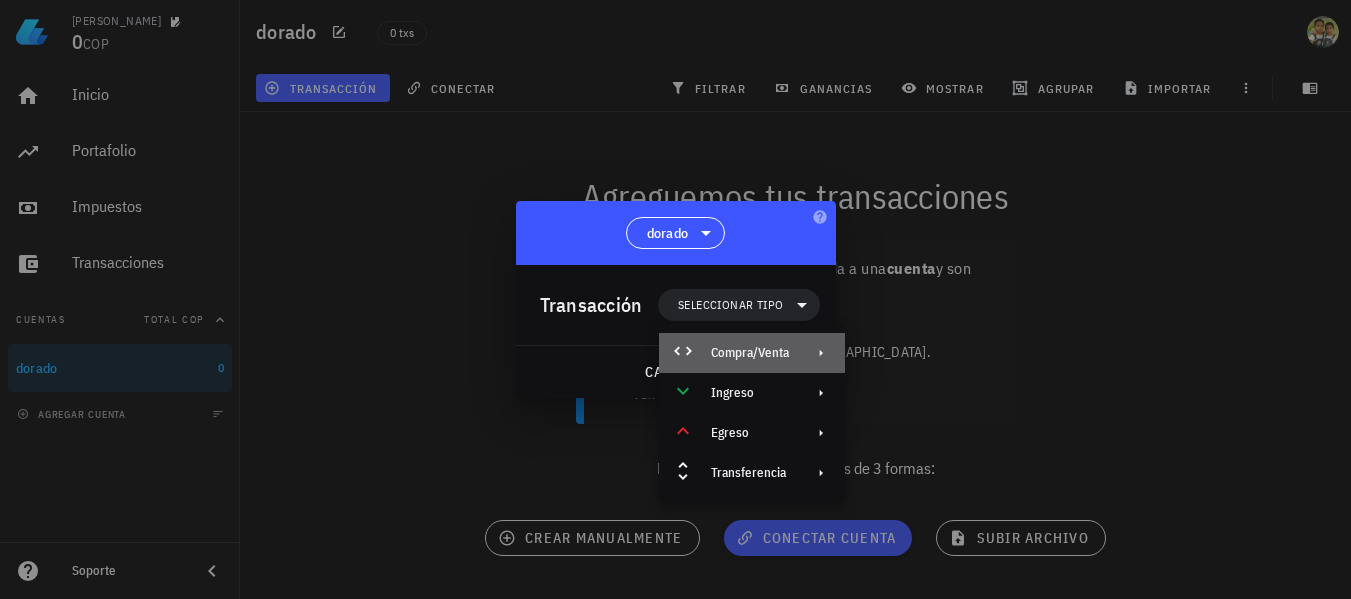 click on "Compra/Venta" at bounding box center (750, 353) 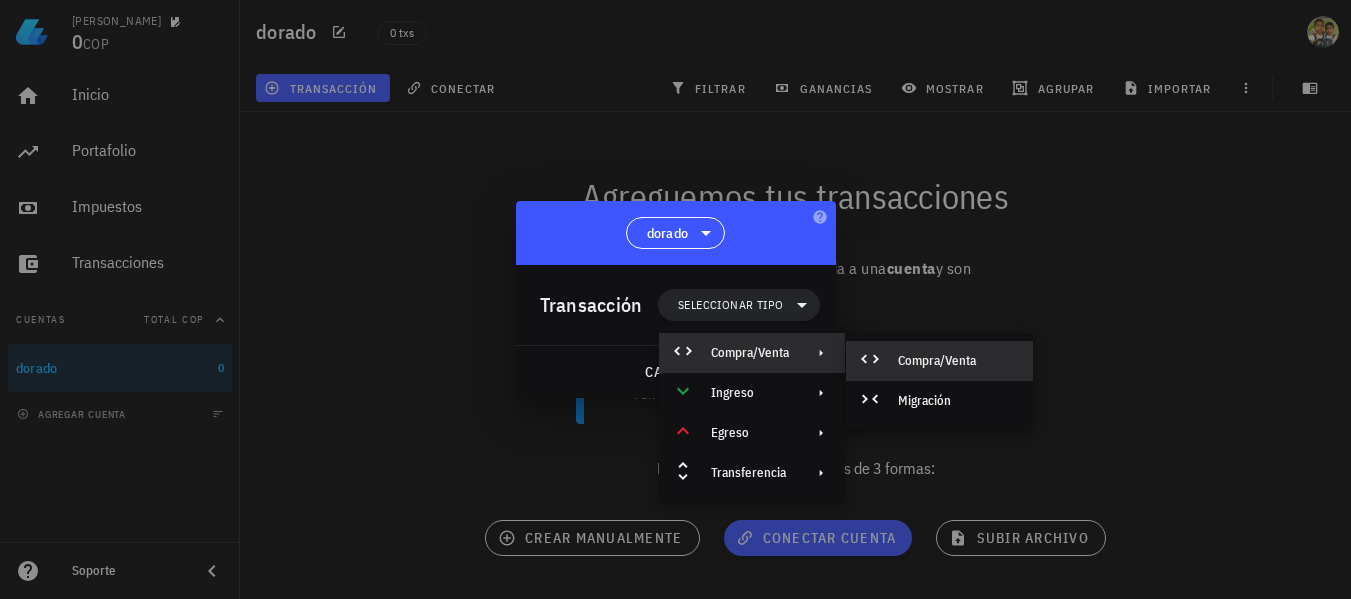 click on "Compra/Venta" at bounding box center [957, 361] 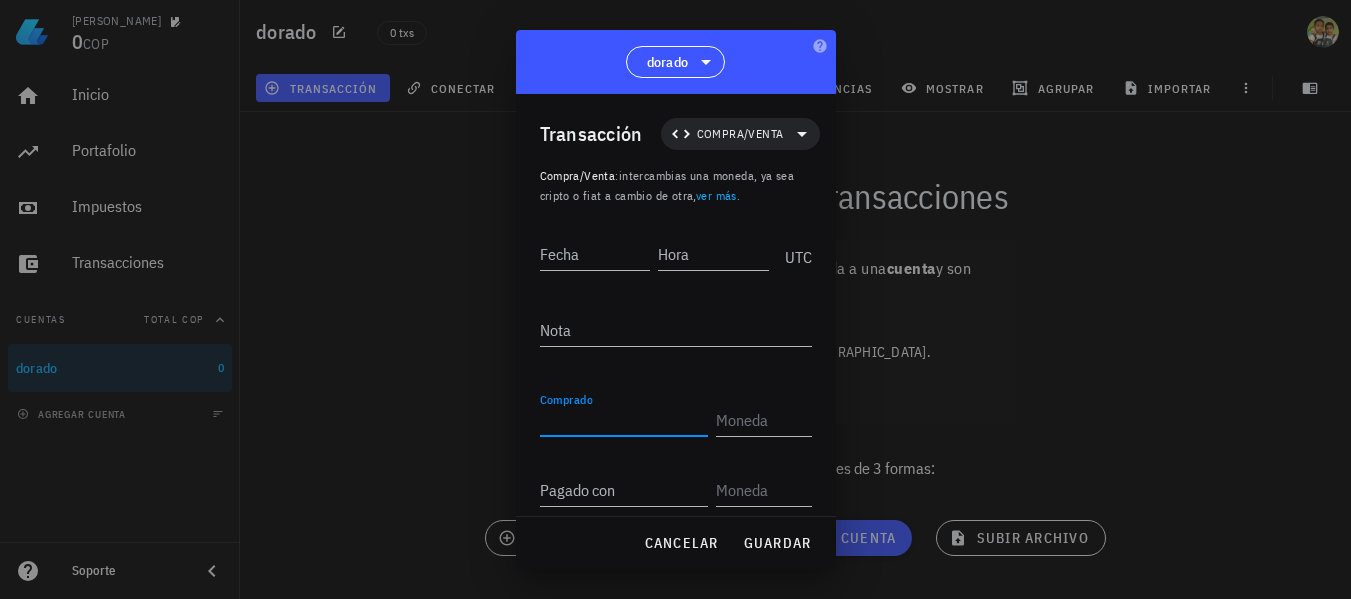 click on "Comprado" at bounding box center [624, 420] 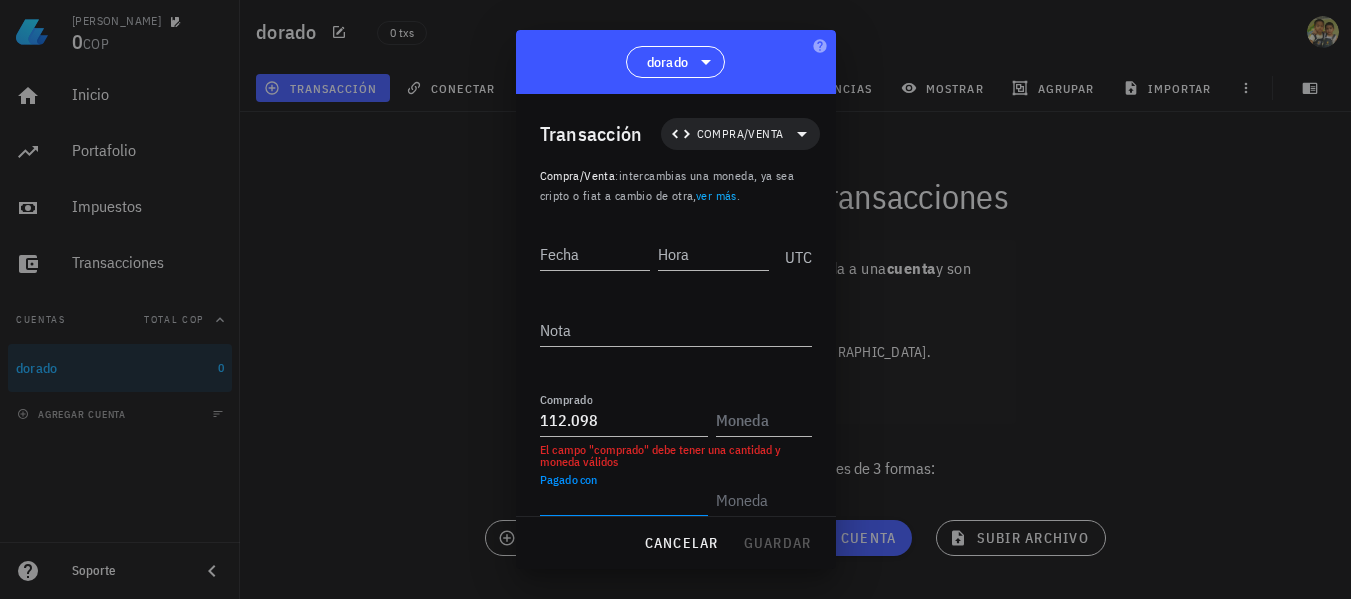 click on "Pagado con" at bounding box center (624, 500) 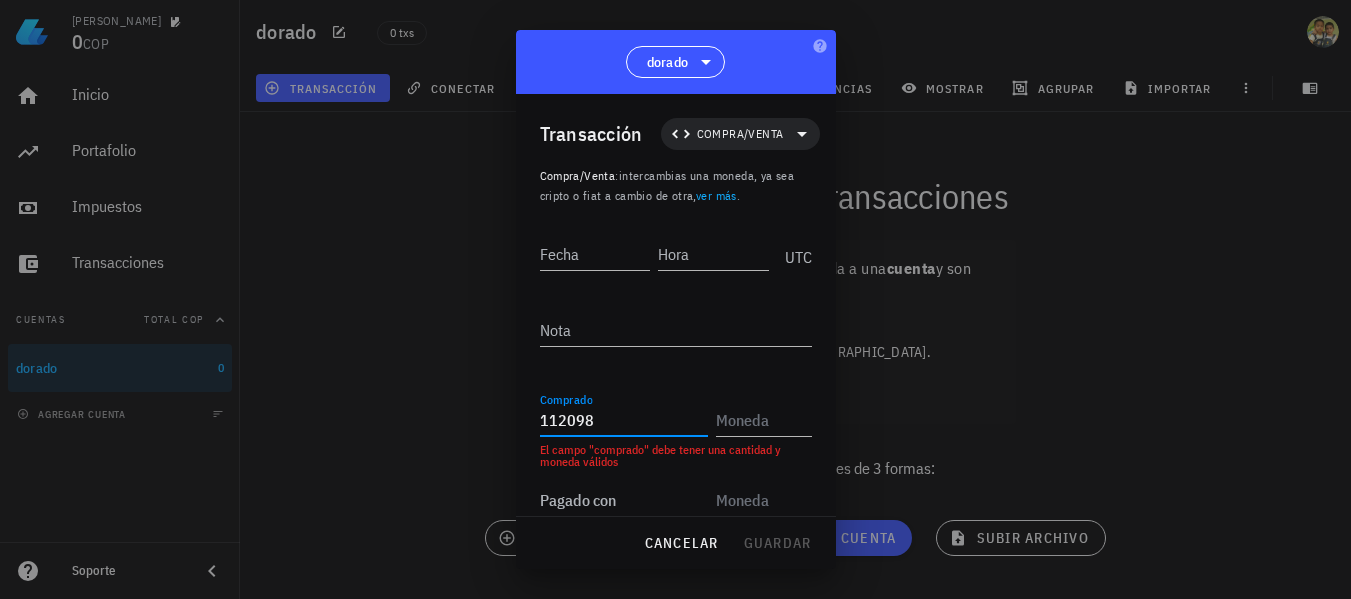 click on "112098" at bounding box center (624, 420) 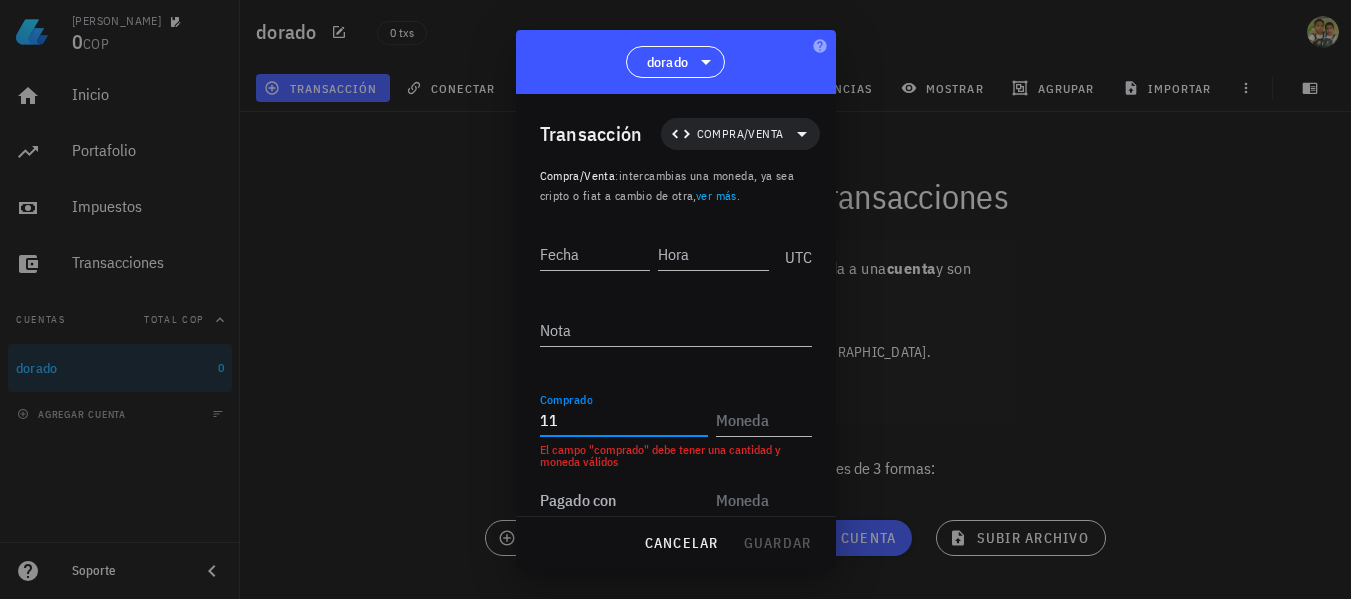 type on "1" 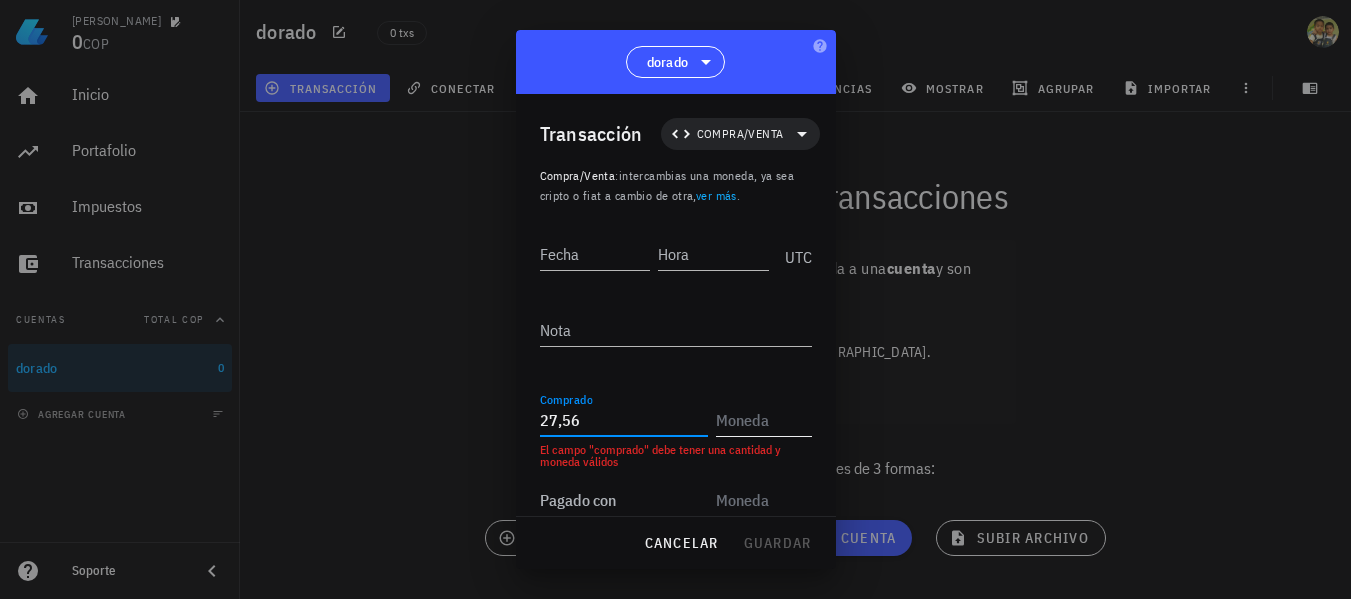 type on "27,56" 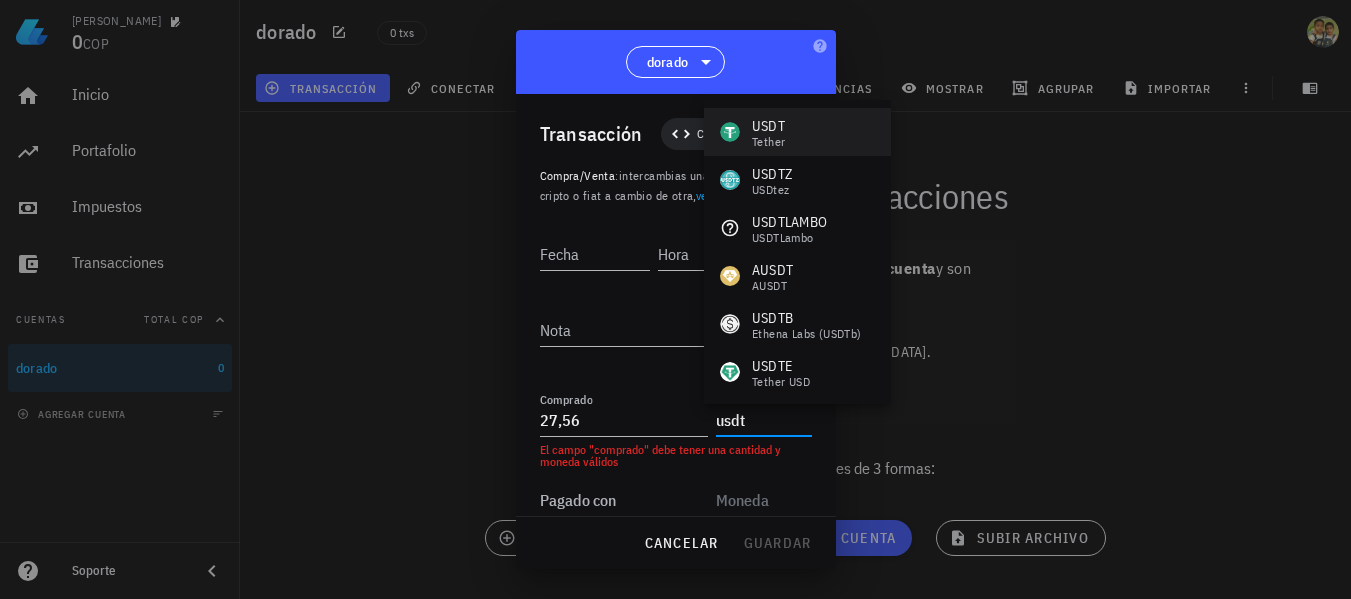 click on "Tether" at bounding box center [768, 142] 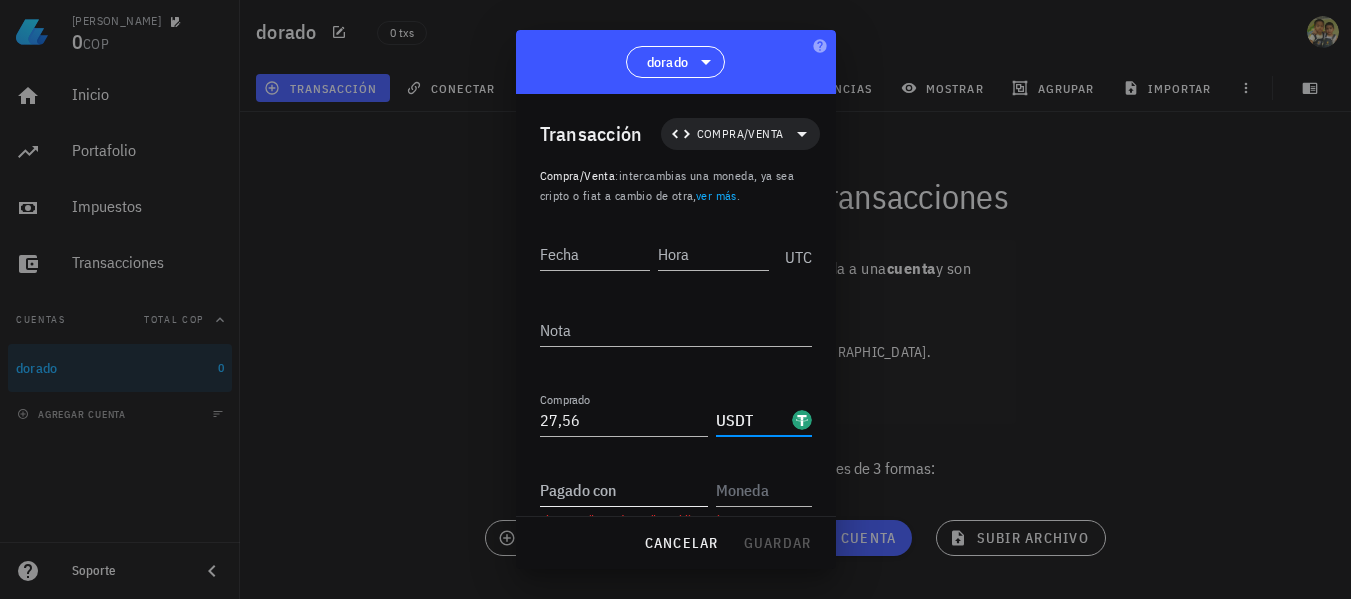 type on "USDT" 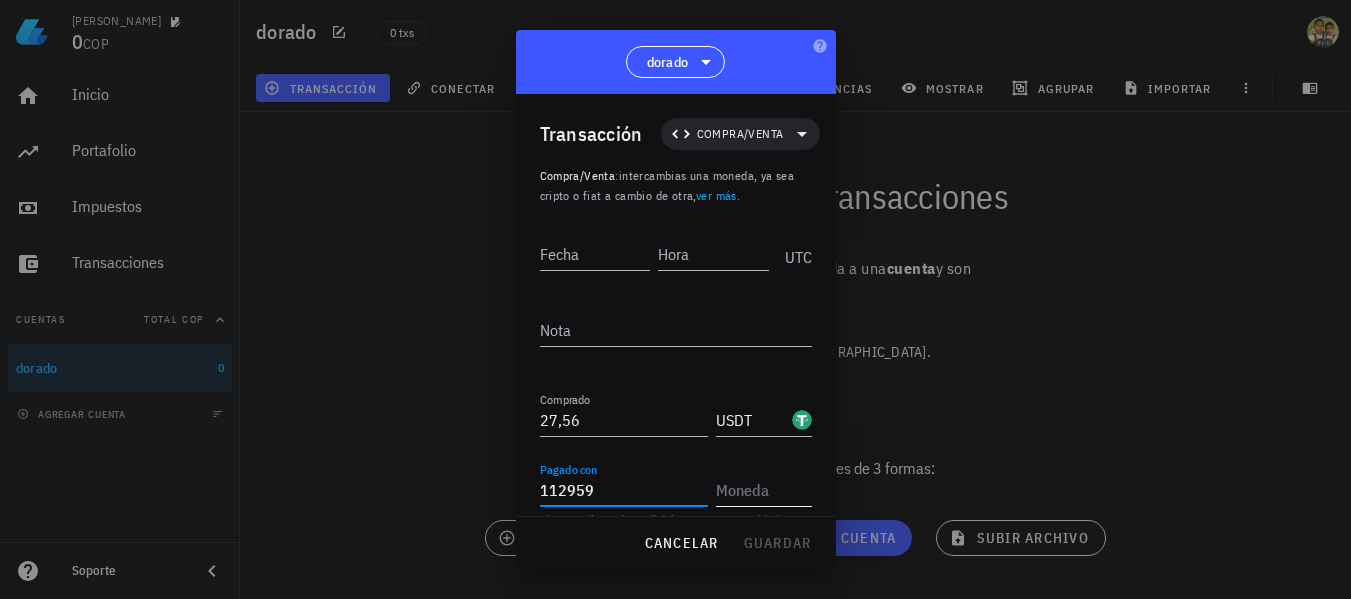 type on "112.959" 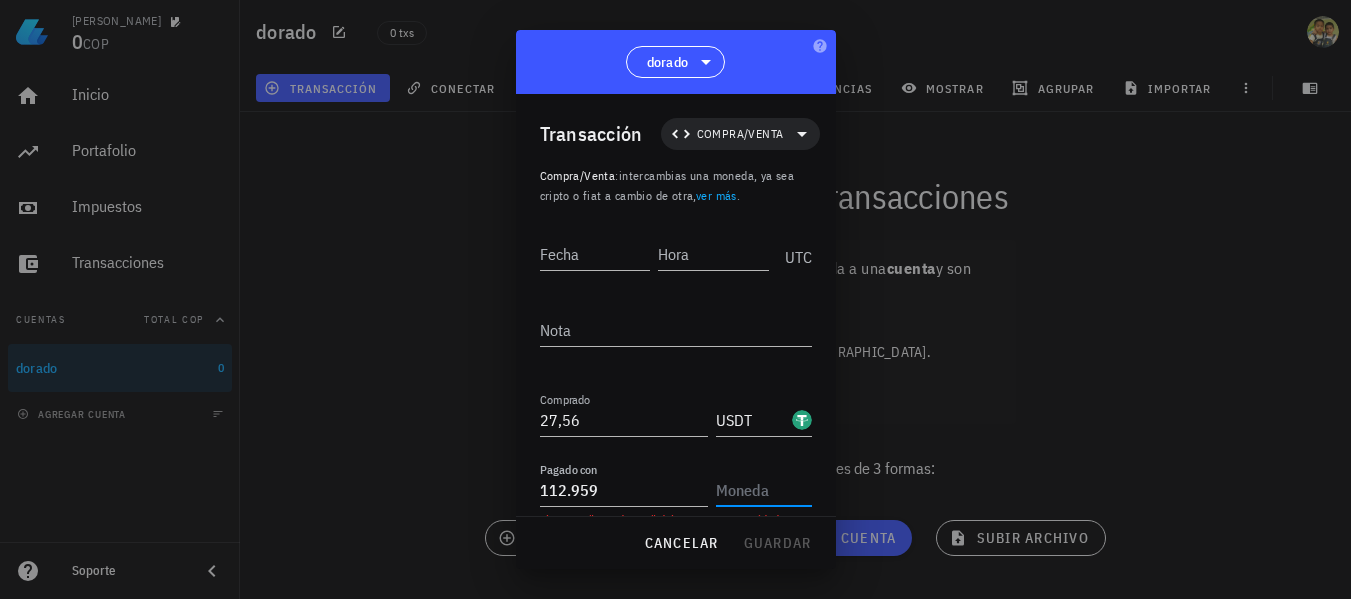 click at bounding box center [762, 490] 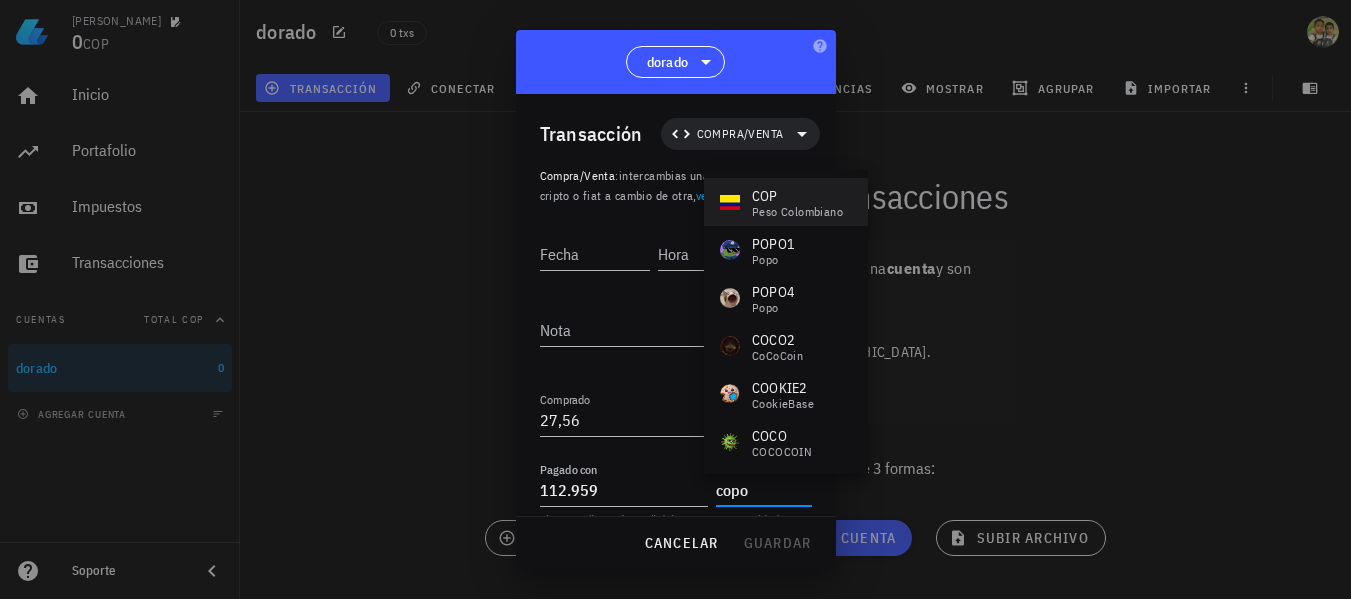 click on "COP" at bounding box center [797, 196] 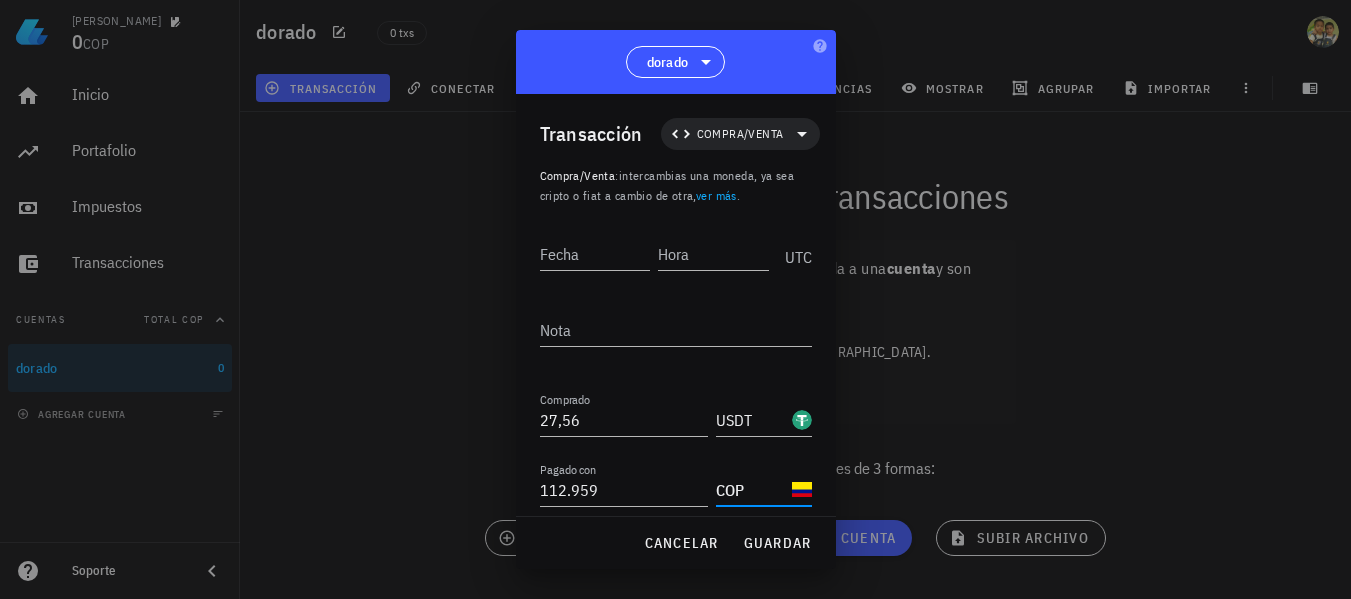 type on "COP" 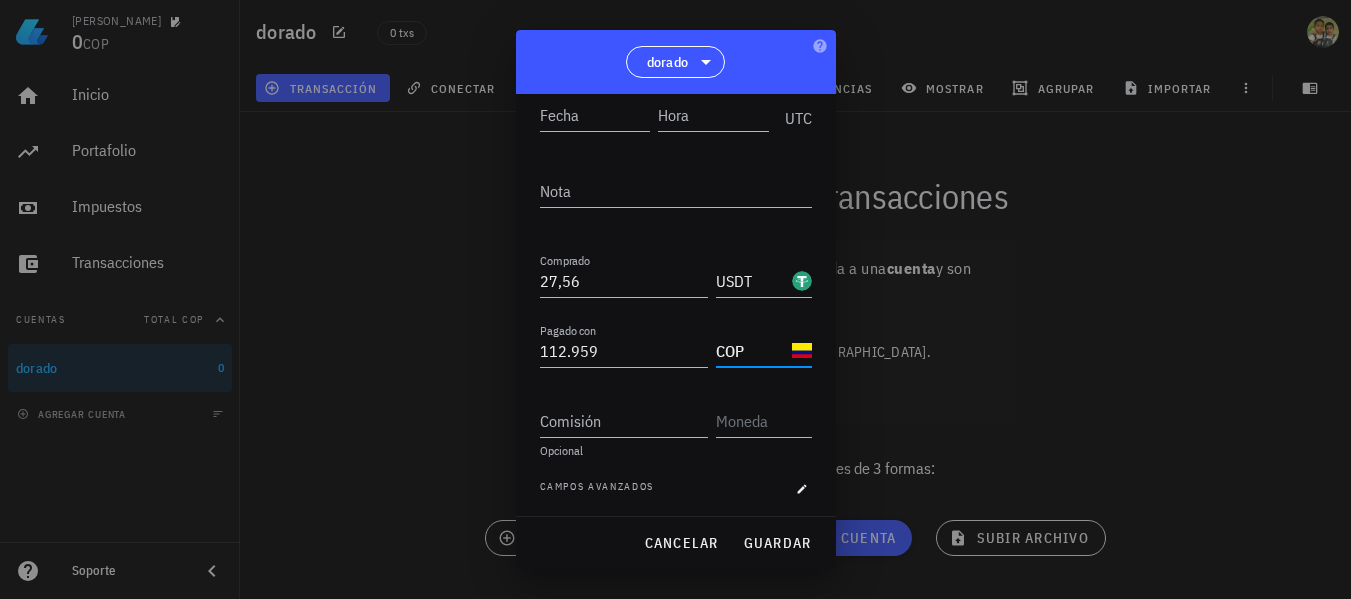 scroll, scrollTop: 142, scrollLeft: 0, axis: vertical 